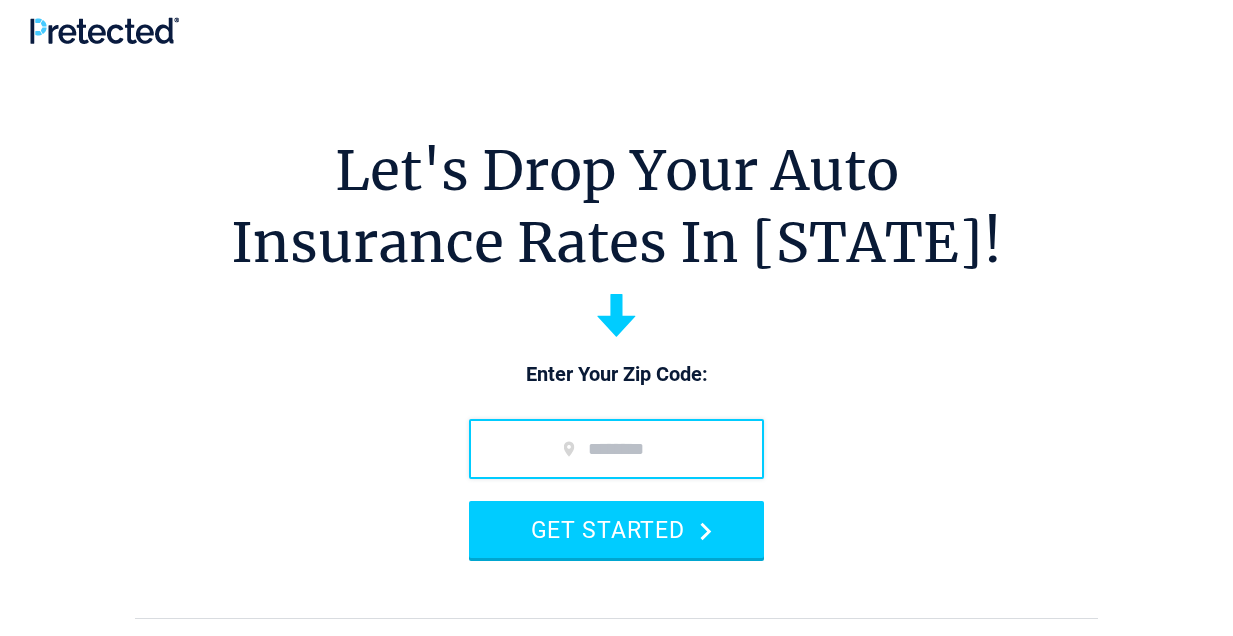 scroll, scrollTop: 0, scrollLeft: 0, axis: both 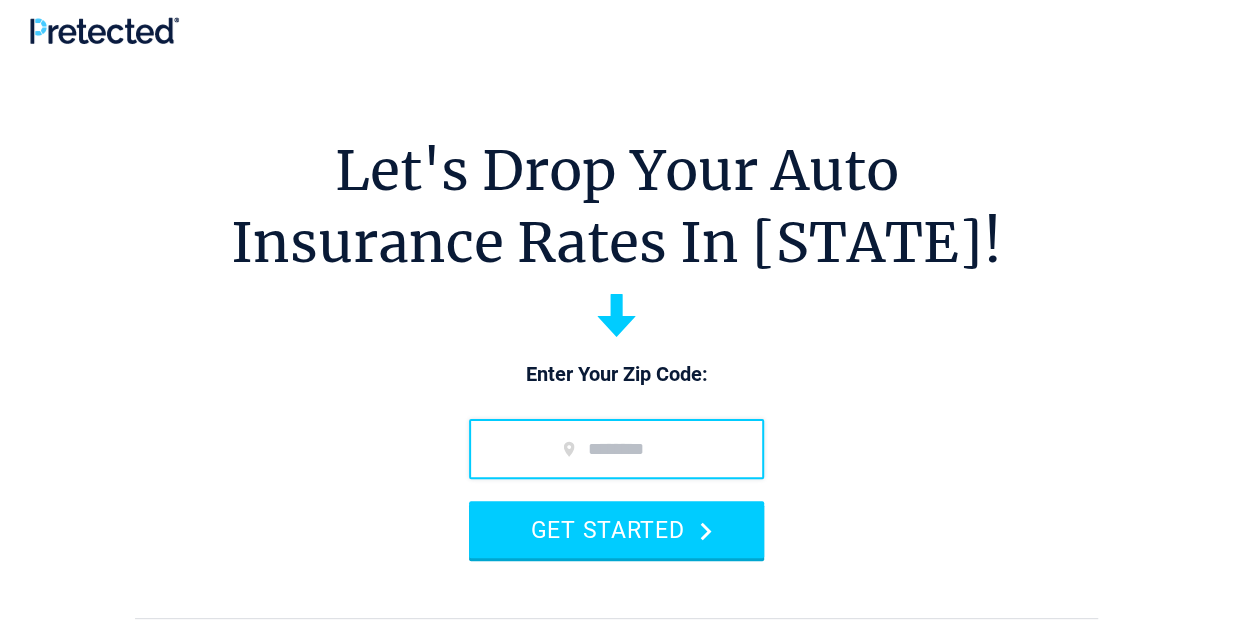 click at bounding box center [616, 449] 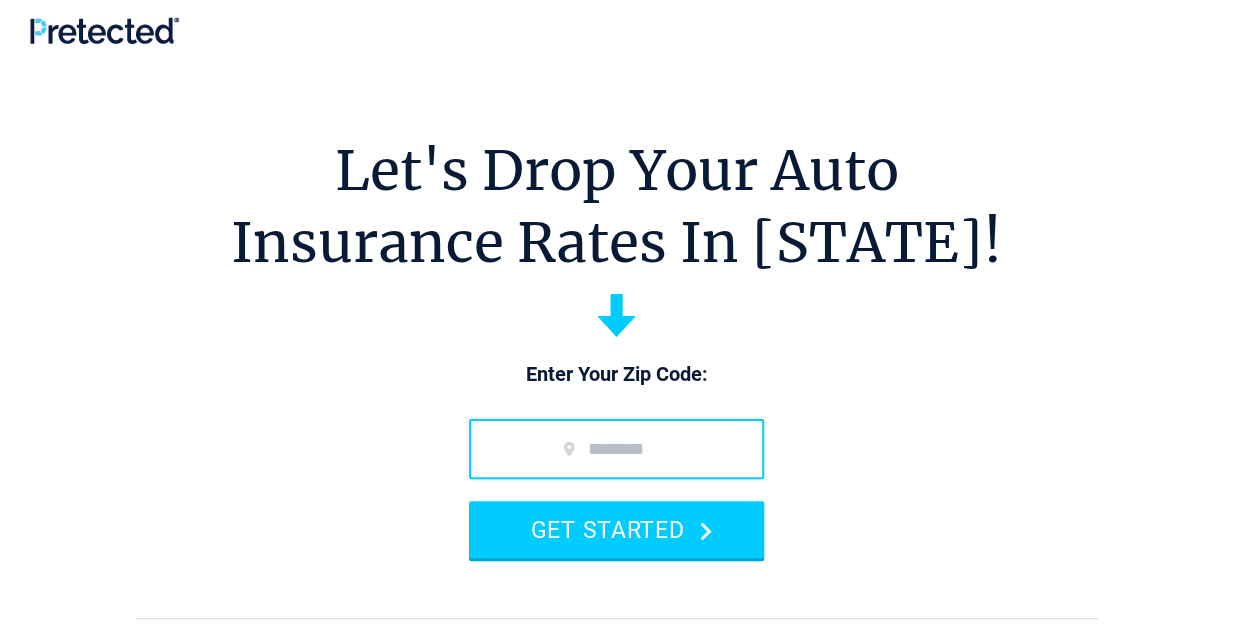 type on "*****" 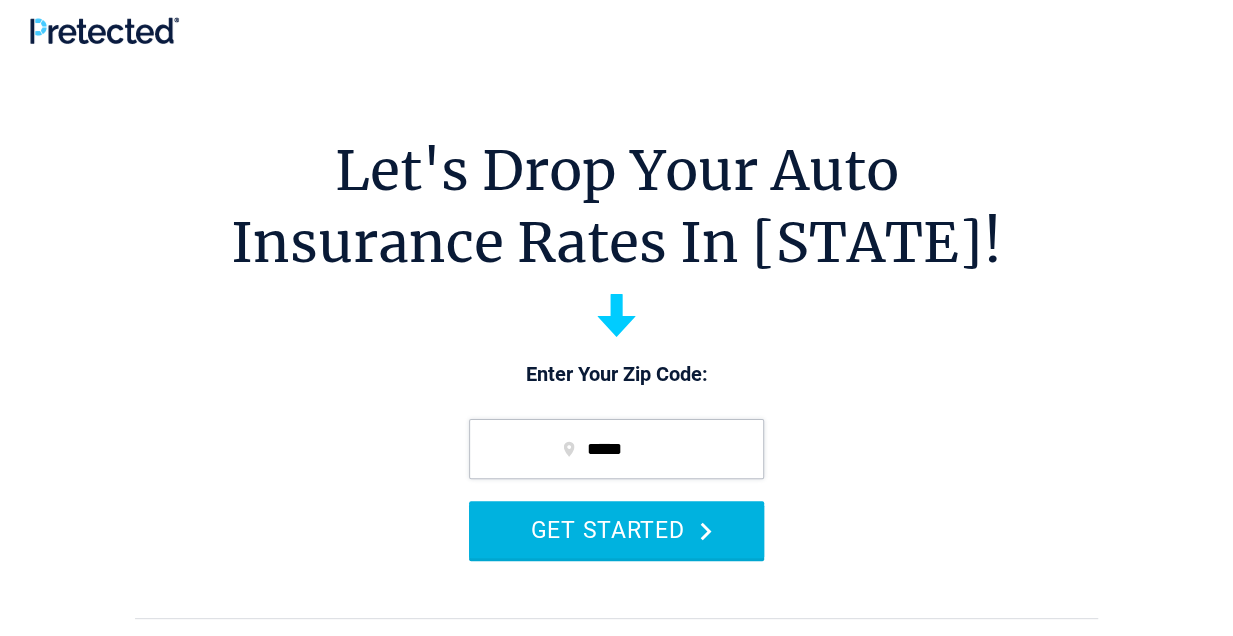 click on "GET STARTED" at bounding box center [616, 529] 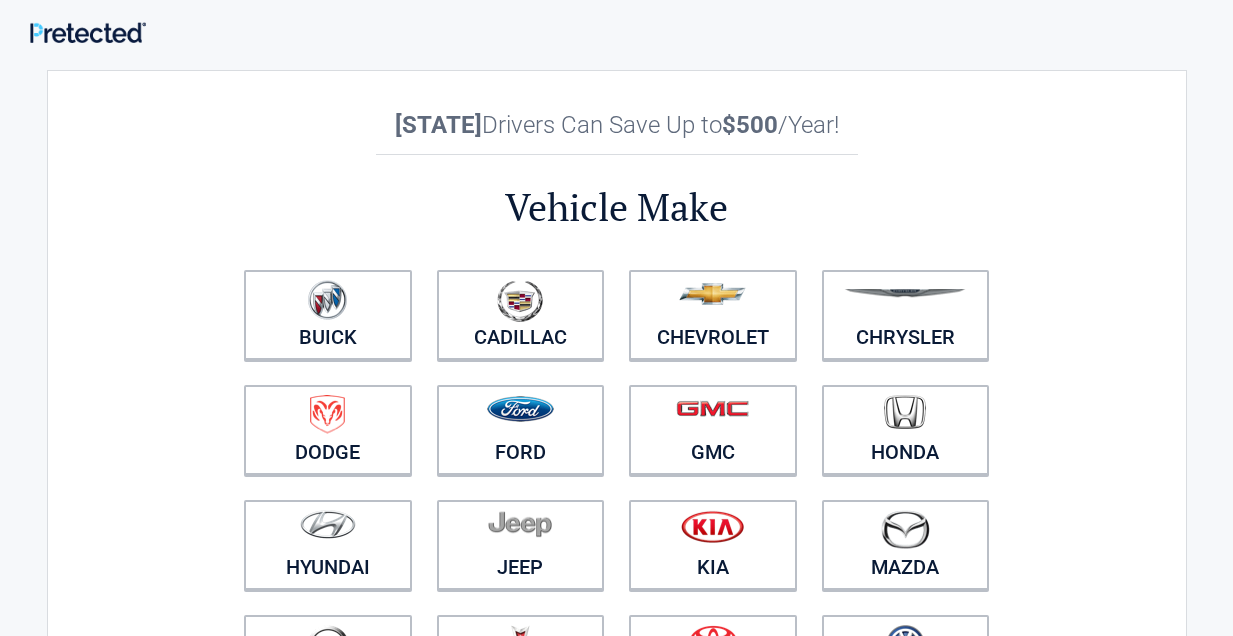 scroll, scrollTop: 0, scrollLeft: 0, axis: both 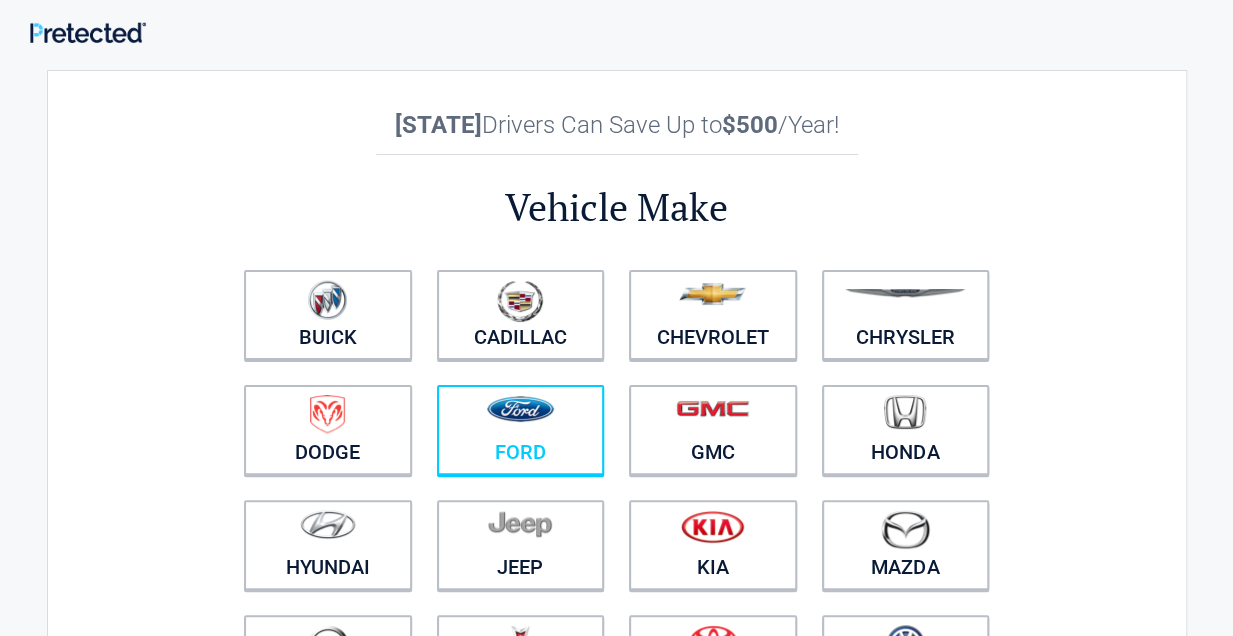 click on "Ford" at bounding box center (521, 430) 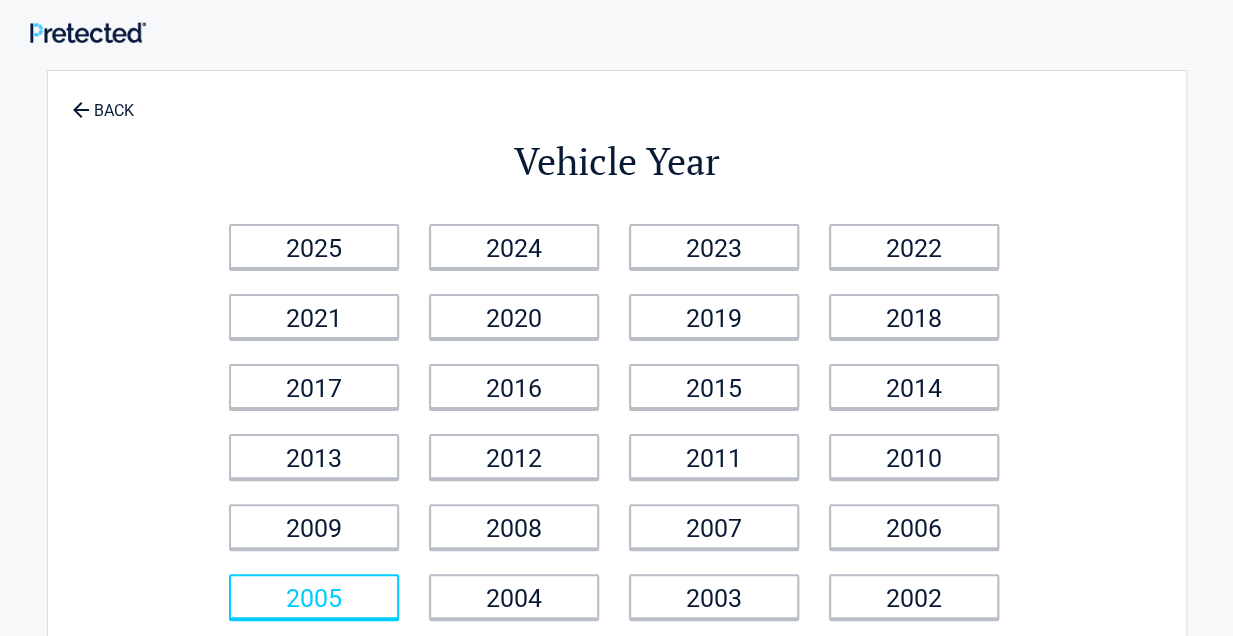 click on "2005" at bounding box center [314, 596] 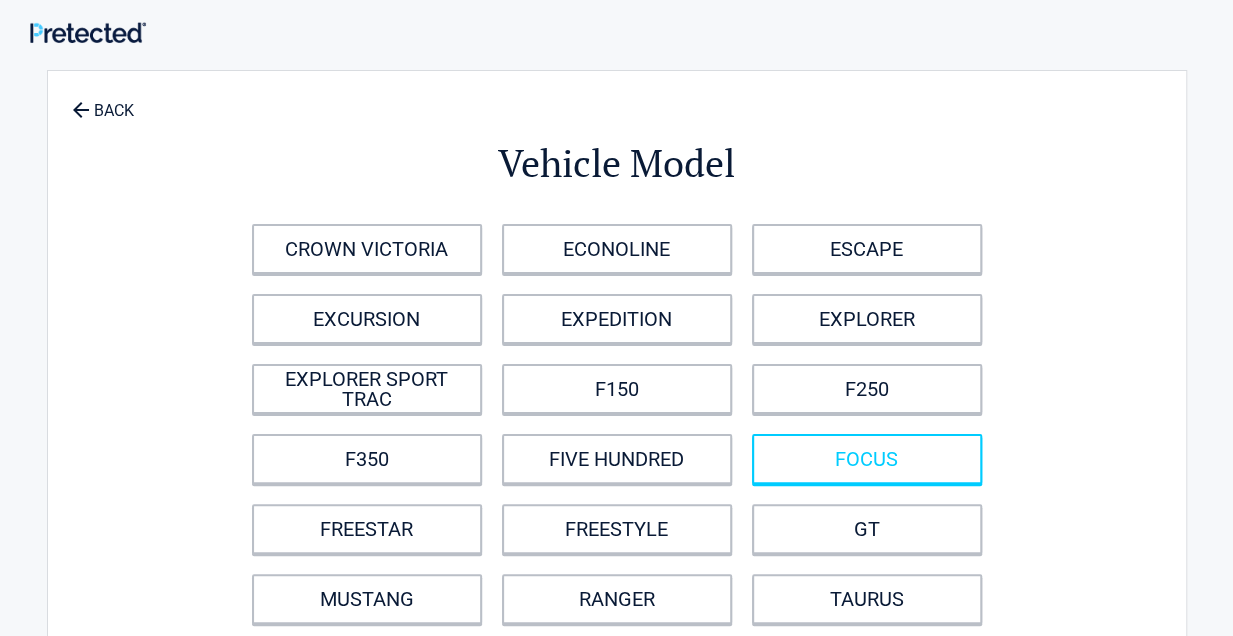 click on "FOCUS" at bounding box center [867, 459] 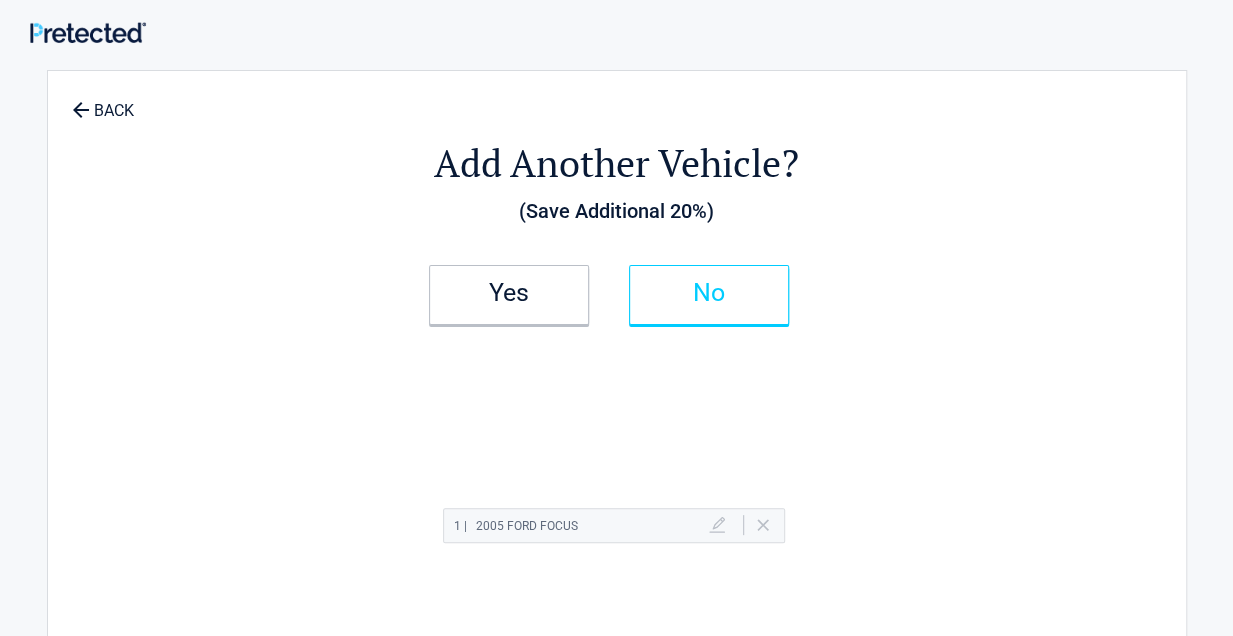 click on "No" at bounding box center [709, 293] 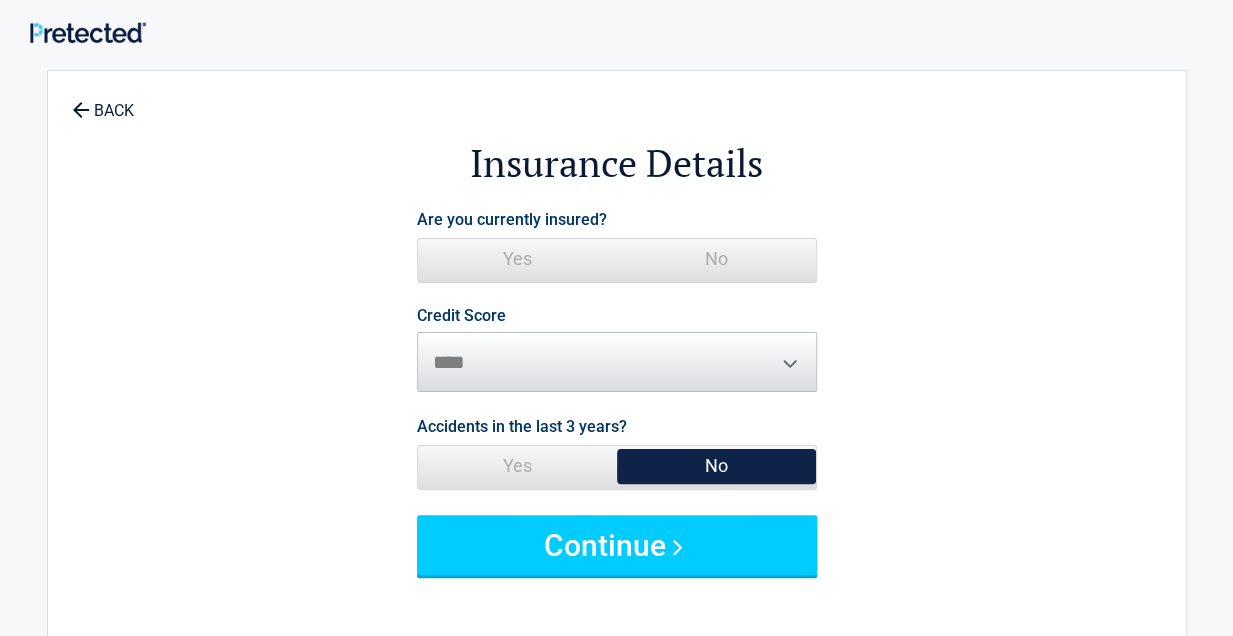 click on "Yes" at bounding box center [517, 259] 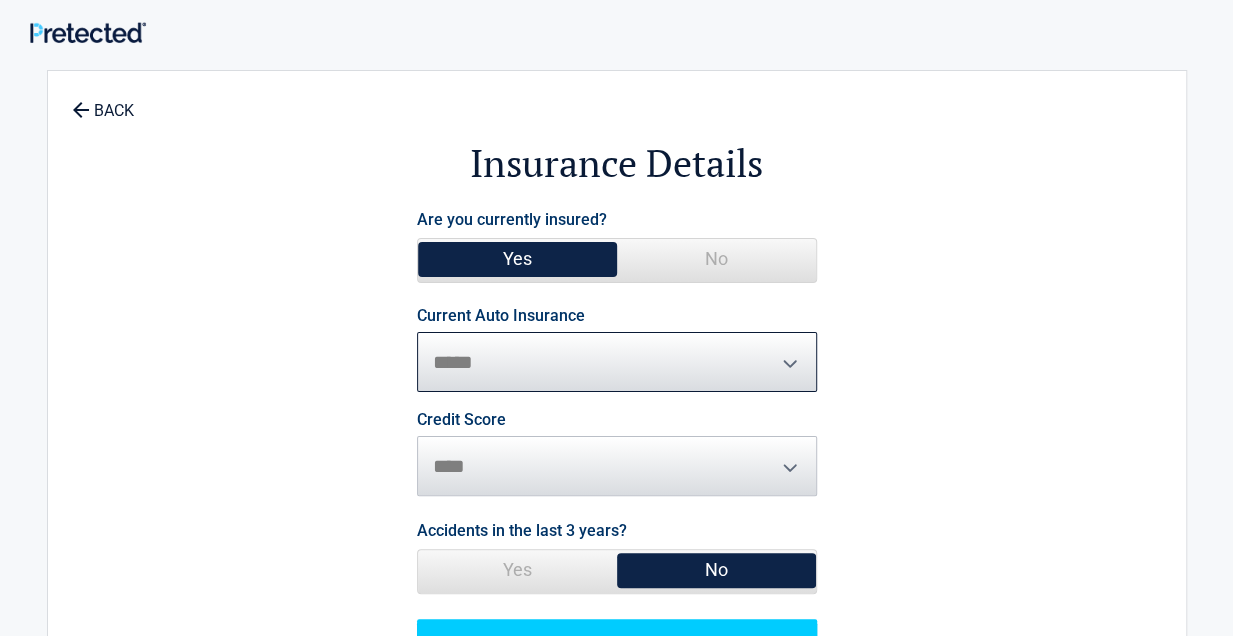 click on "**********" at bounding box center (617, 362) 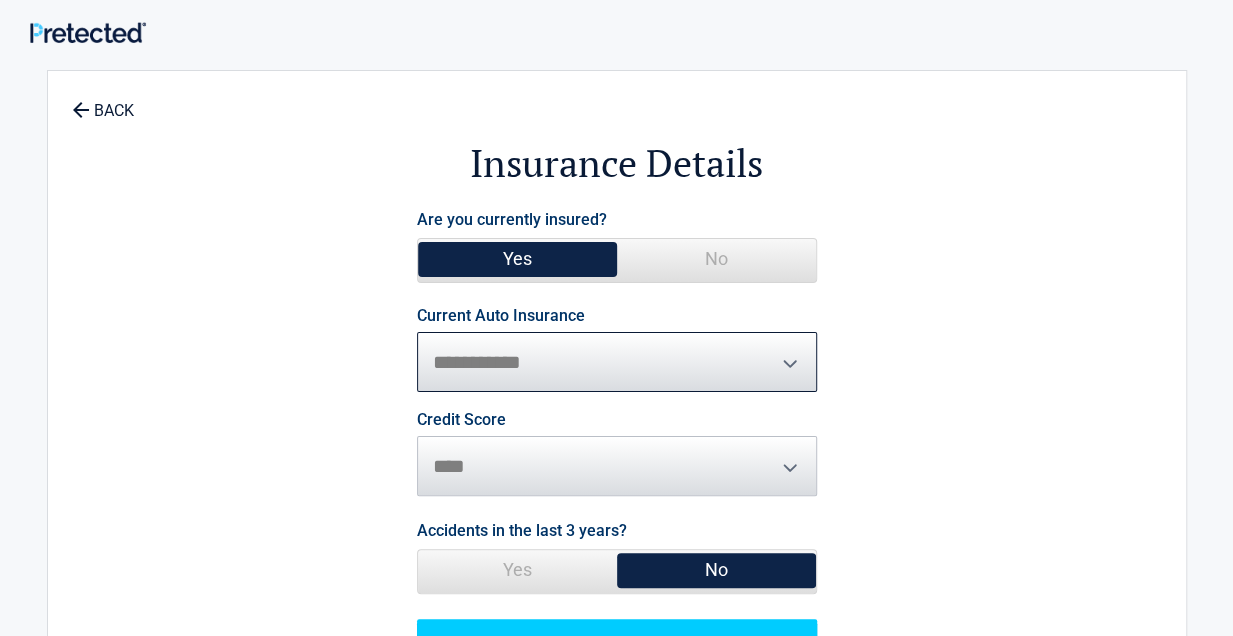 click on "**********" at bounding box center (617, 362) 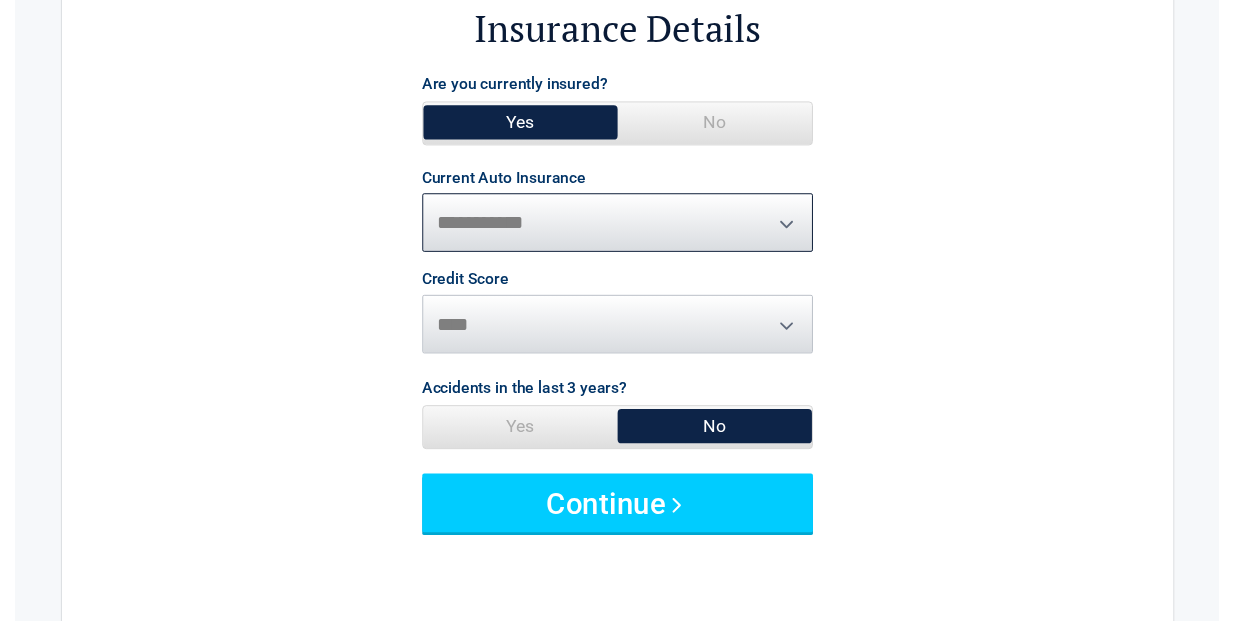 scroll, scrollTop: 136, scrollLeft: 0, axis: vertical 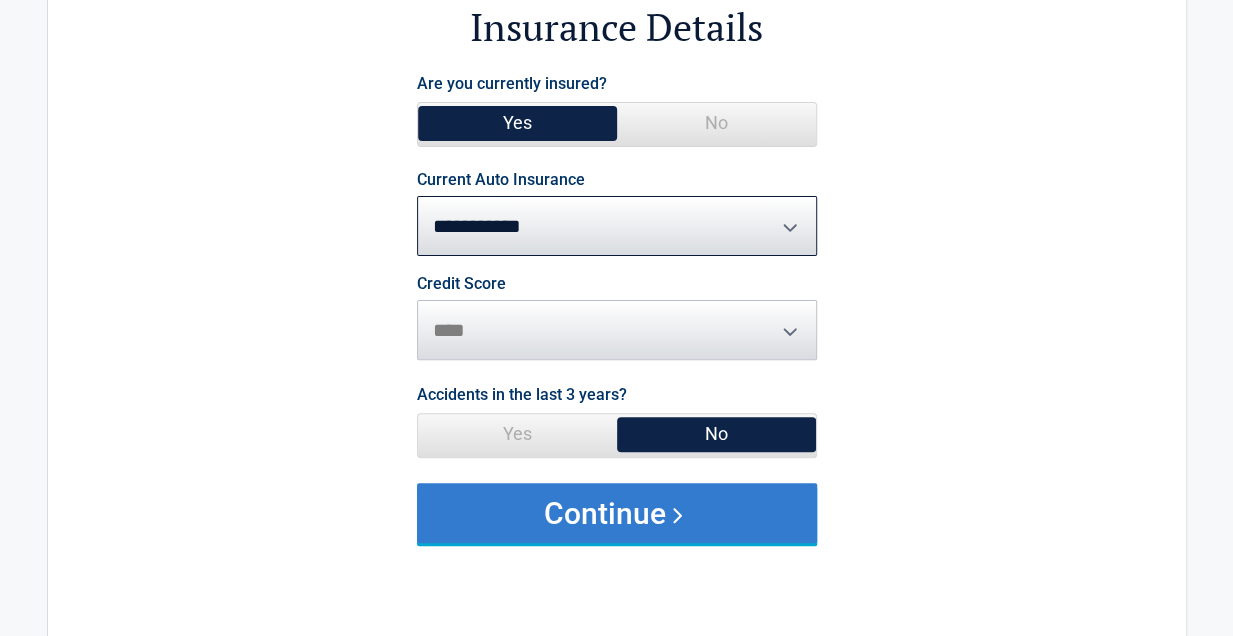 click on "Continue" at bounding box center [617, 513] 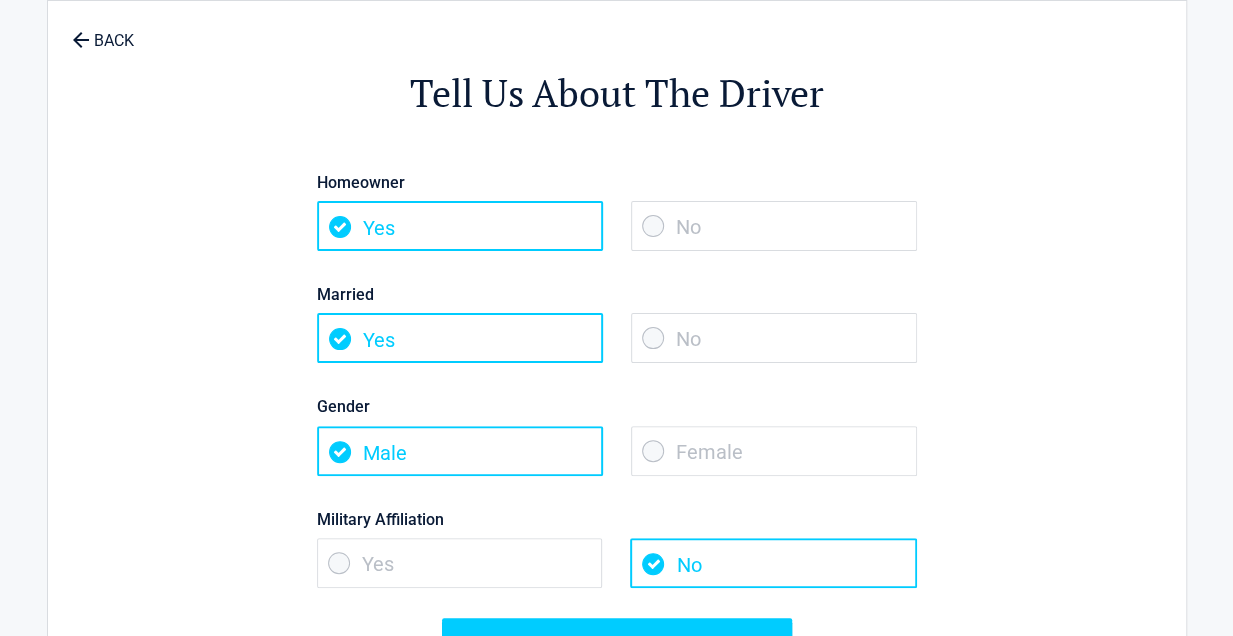 scroll, scrollTop: 0, scrollLeft: 0, axis: both 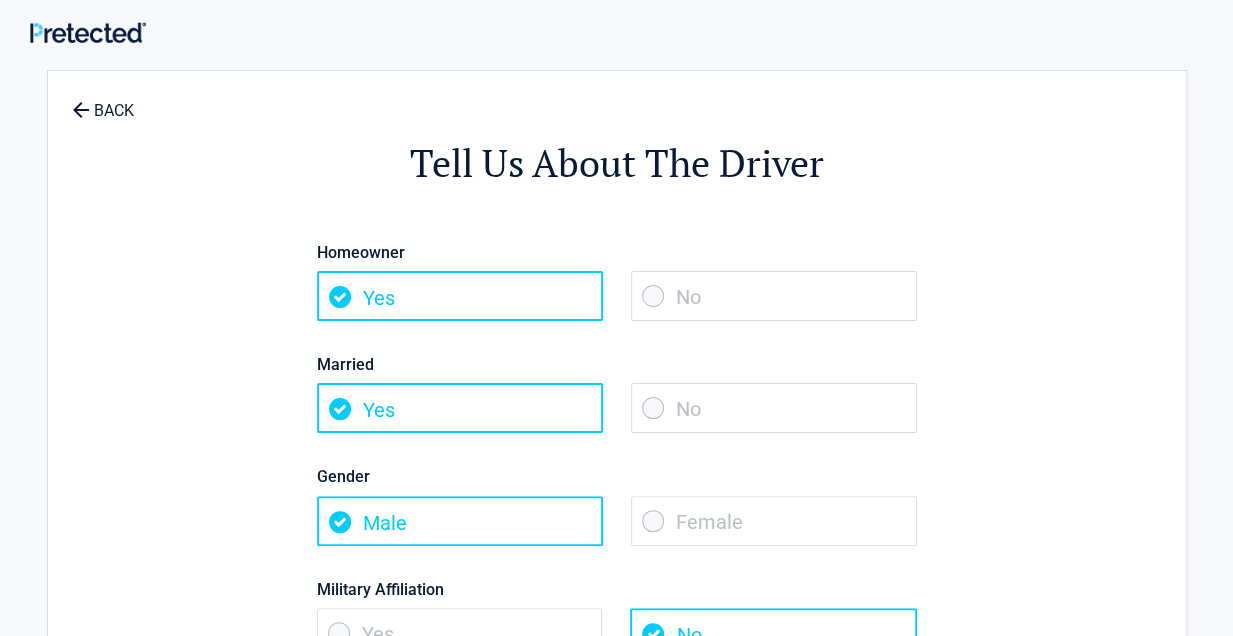 click on "No" at bounding box center [774, 296] 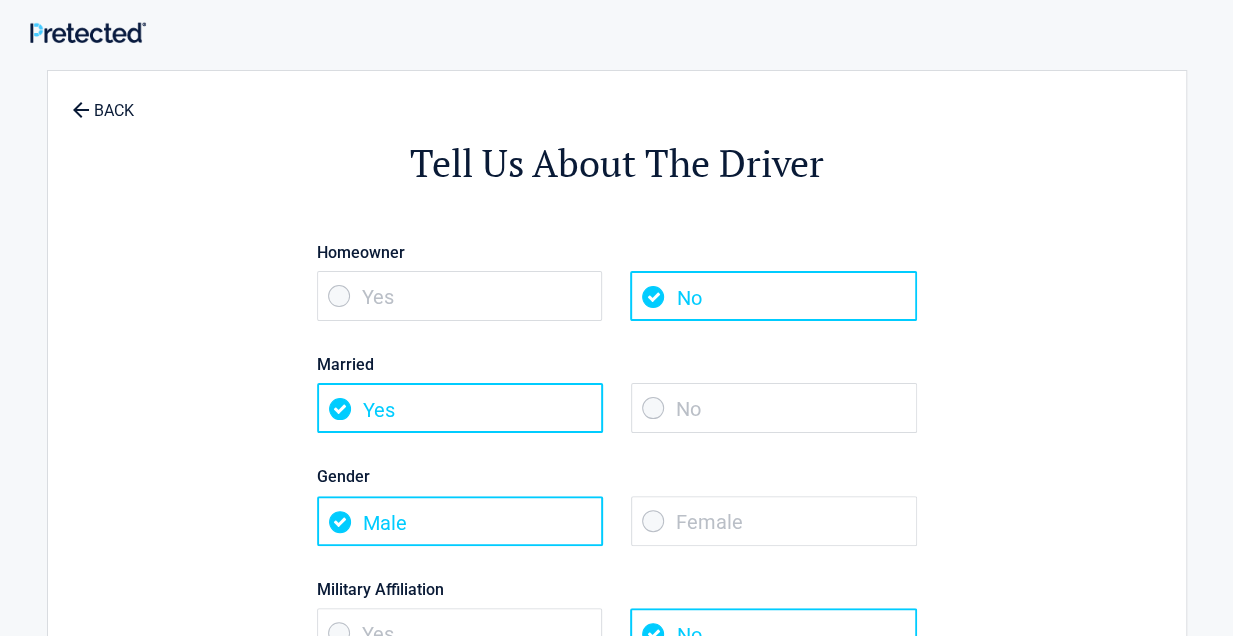 click on "No" at bounding box center [774, 408] 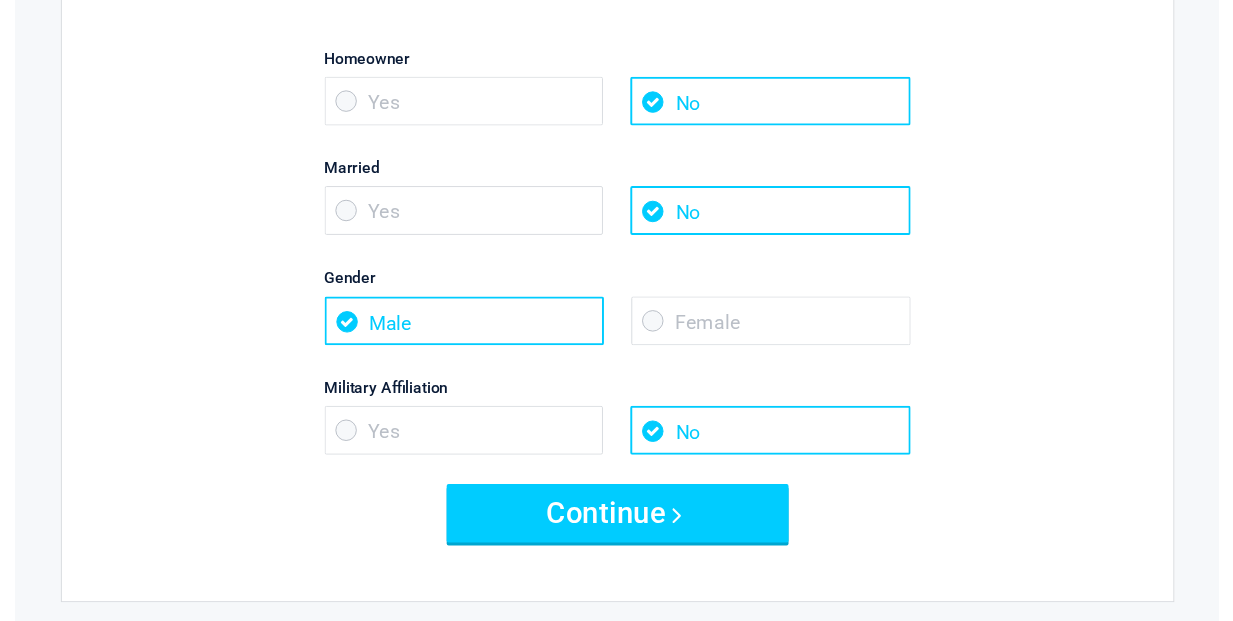 scroll, scrollTop: 194, scrollLeft: 0, axis: vertical 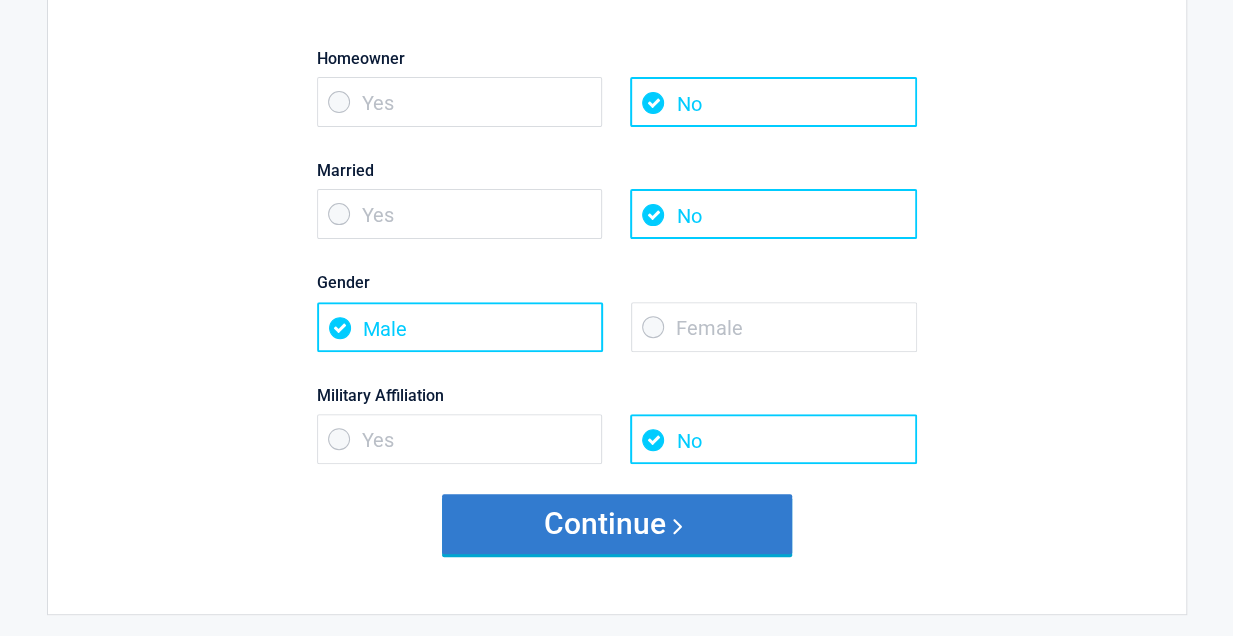 click on "Continue" at bounding box center [617, 524] 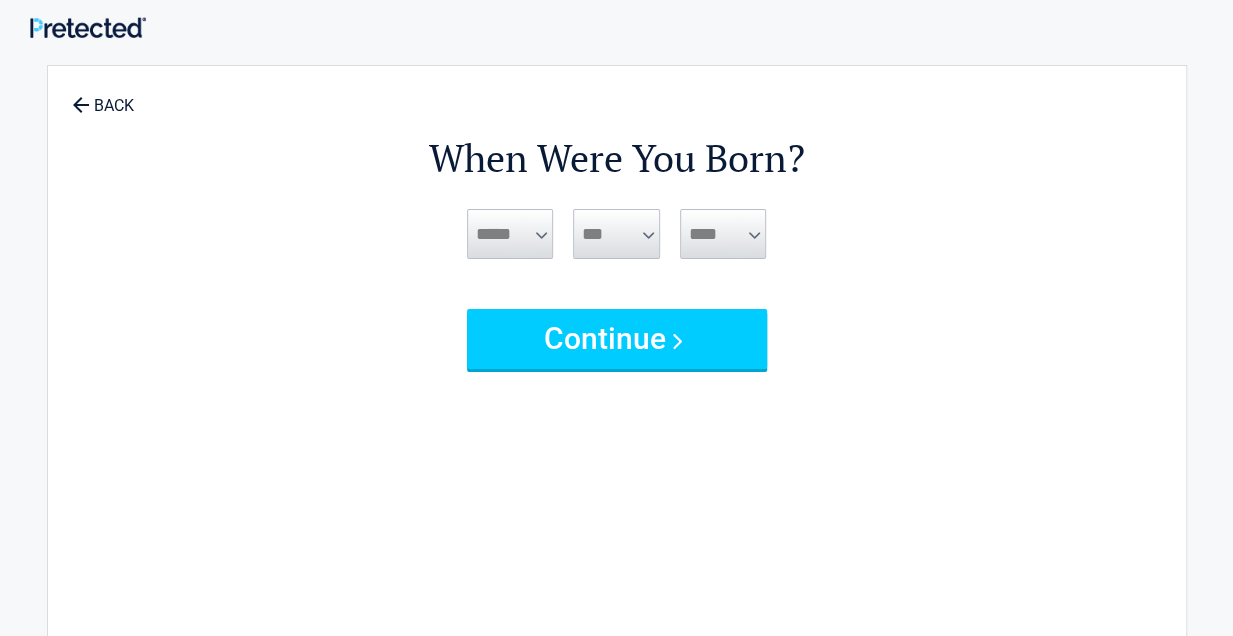 scroll, scrollTop: 0, scrollLeft: 0, axis: both 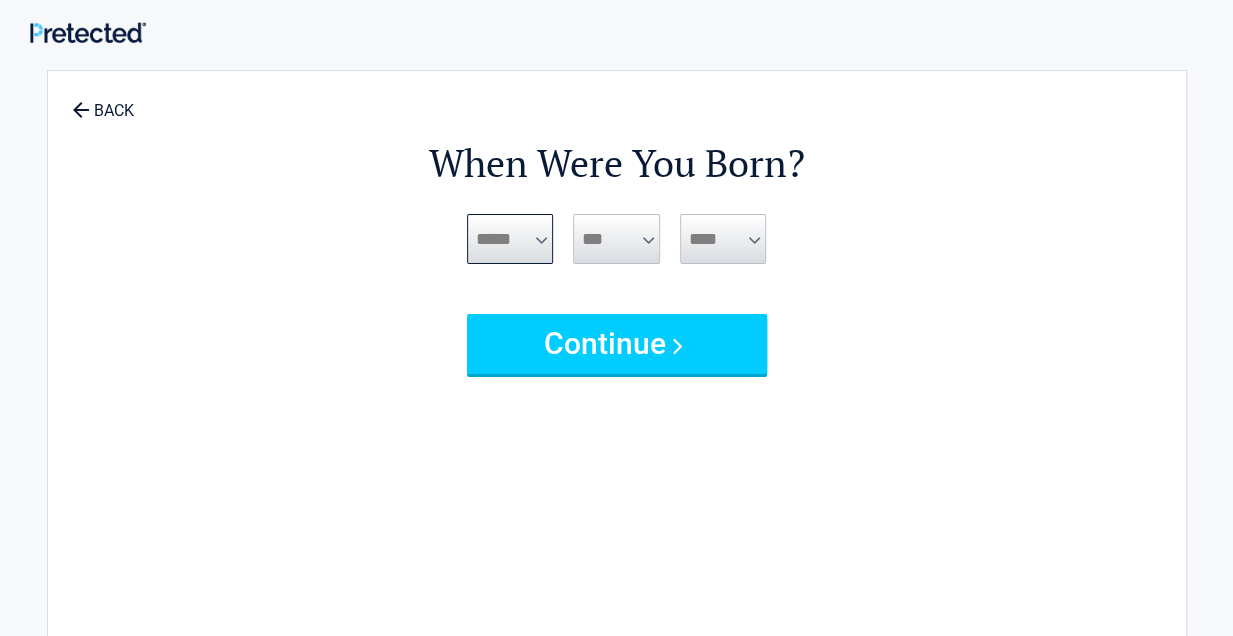 click on "*****
***
***
***
***
***
***
***
***
***
***
***
***" at bounding box center [510, 239] 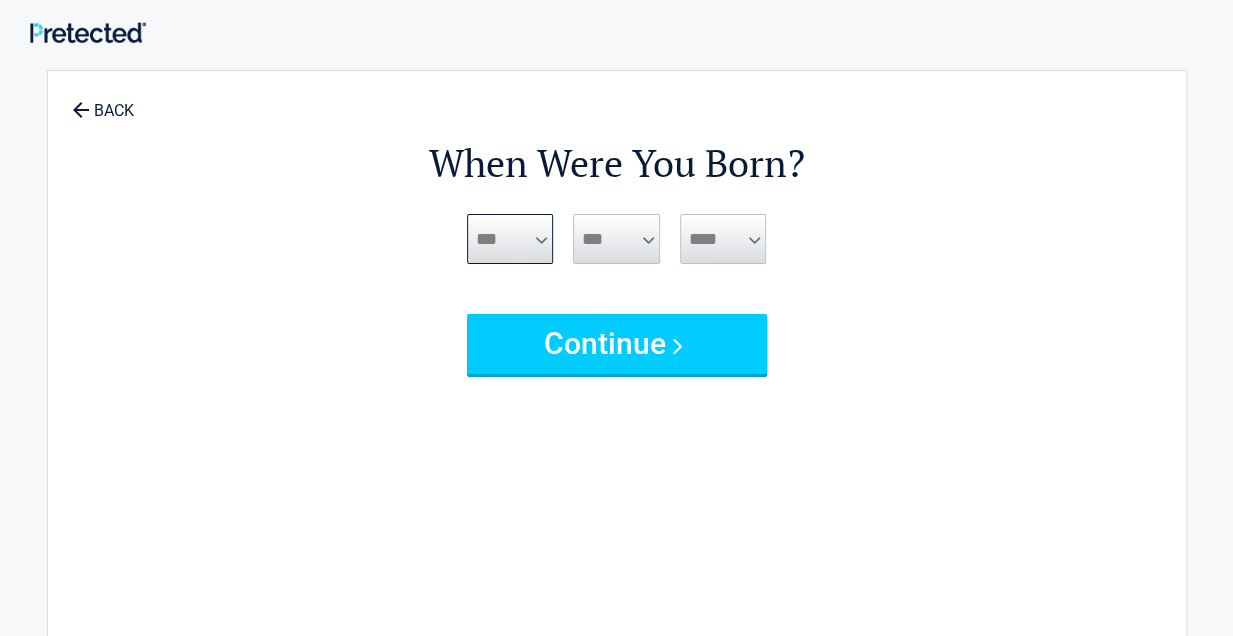 click on "*****
***
***
***
***
***
***
***
***
***
***
***
***" at bounding box center (510, 239) 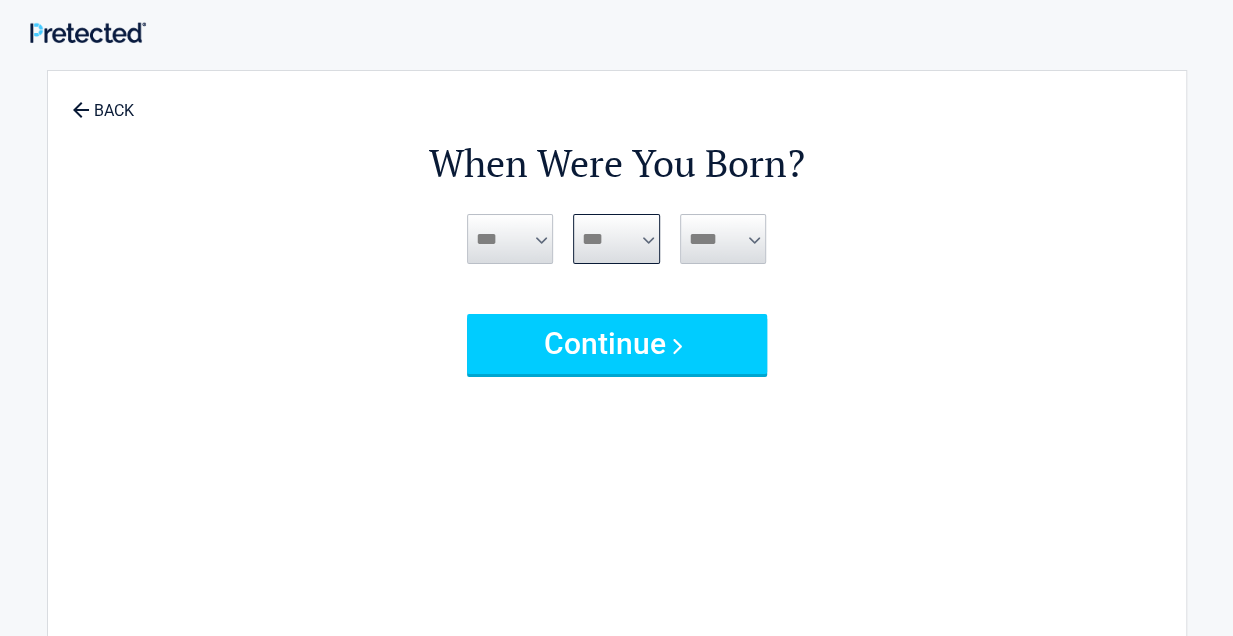 click on "*** * * * * * * * * * ** ** ** ** ** ** ** ** ** ** ** ** ** ** ** ** ** ** ** ** ** **" at bounding box center (616, 239) 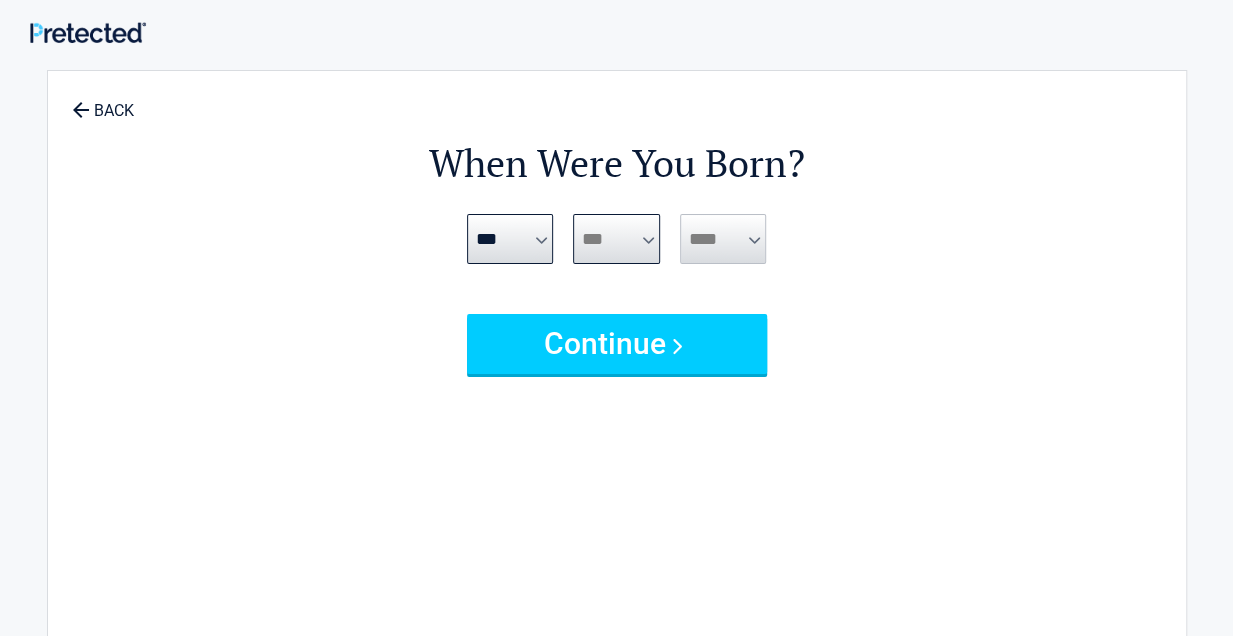 select on "**" 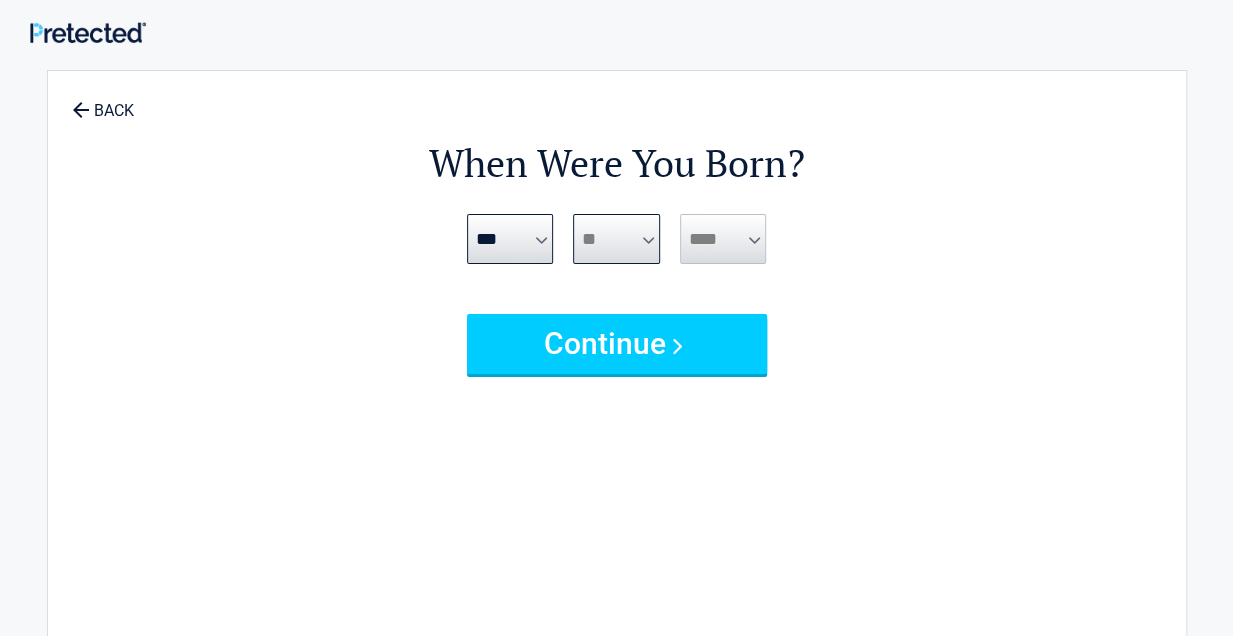 click on "*** * * * * * * * * * ** ** ** ** ** ** ** ** ** ** ** ** ** ** ** ** ** ** ** ** ** **" at bounding box center (616, 239) 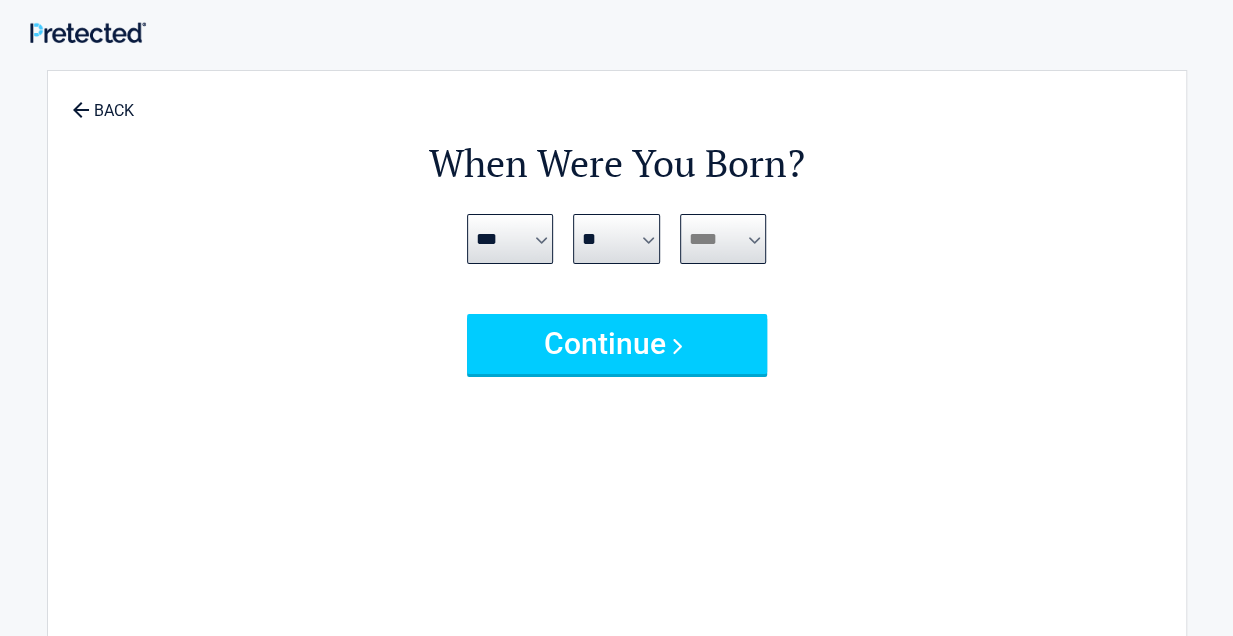 click on "****
****
****
****
****
****
****
****
****
****
****
****
****
****
****
****
****
****
****
****
****
****
****
****
****
****
****
****
****
****
****
****
****
****
****
****
****
****
****
****
****
****
****
****
****
****
****
****
****
****
****
****
****
****
****
****
****
****
****
****
****
****
****
****" at bounding box center [723, 239] 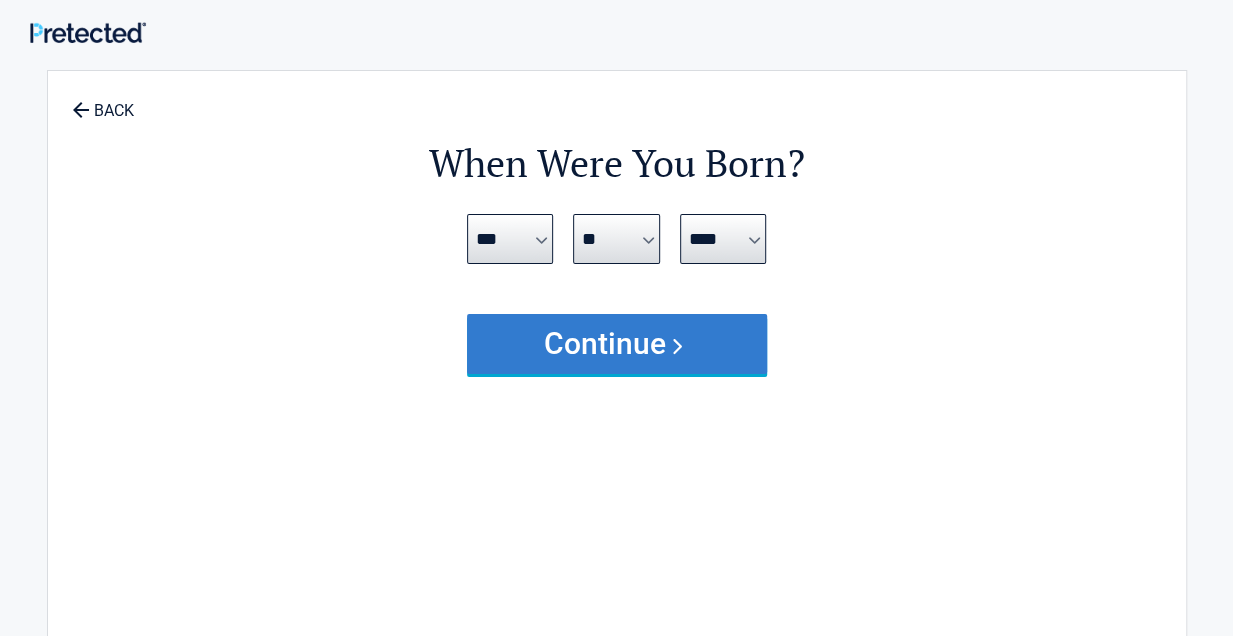 click on "Continue" at bounding box center (617, 344) 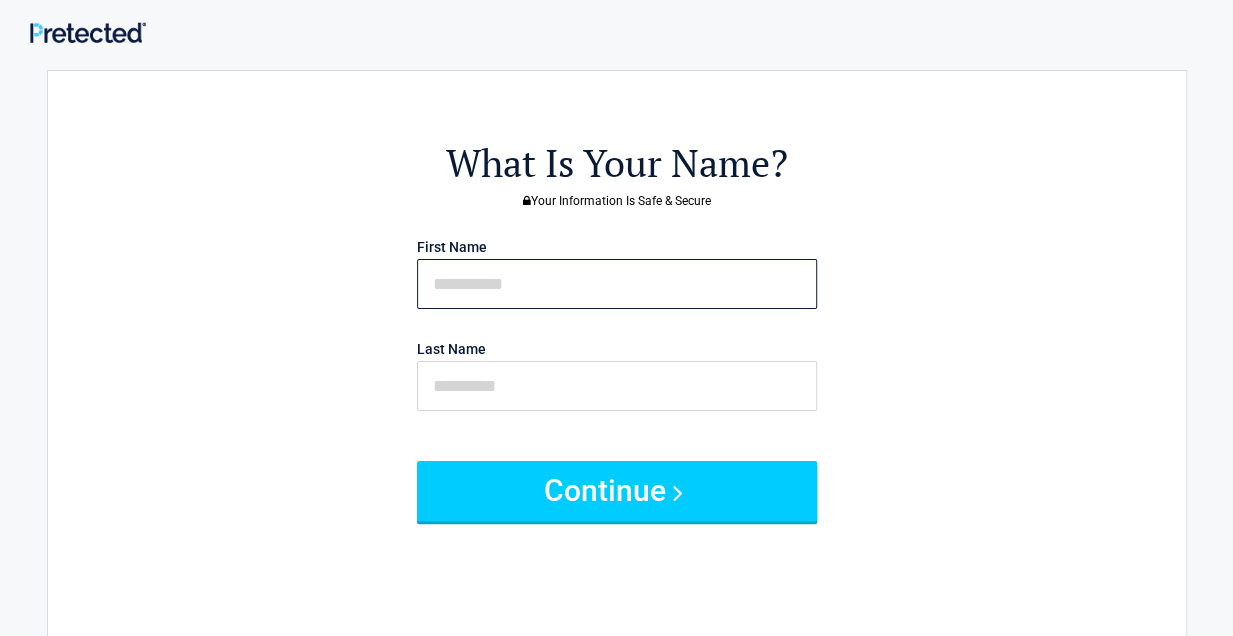 click at bounding box center (617, 284) 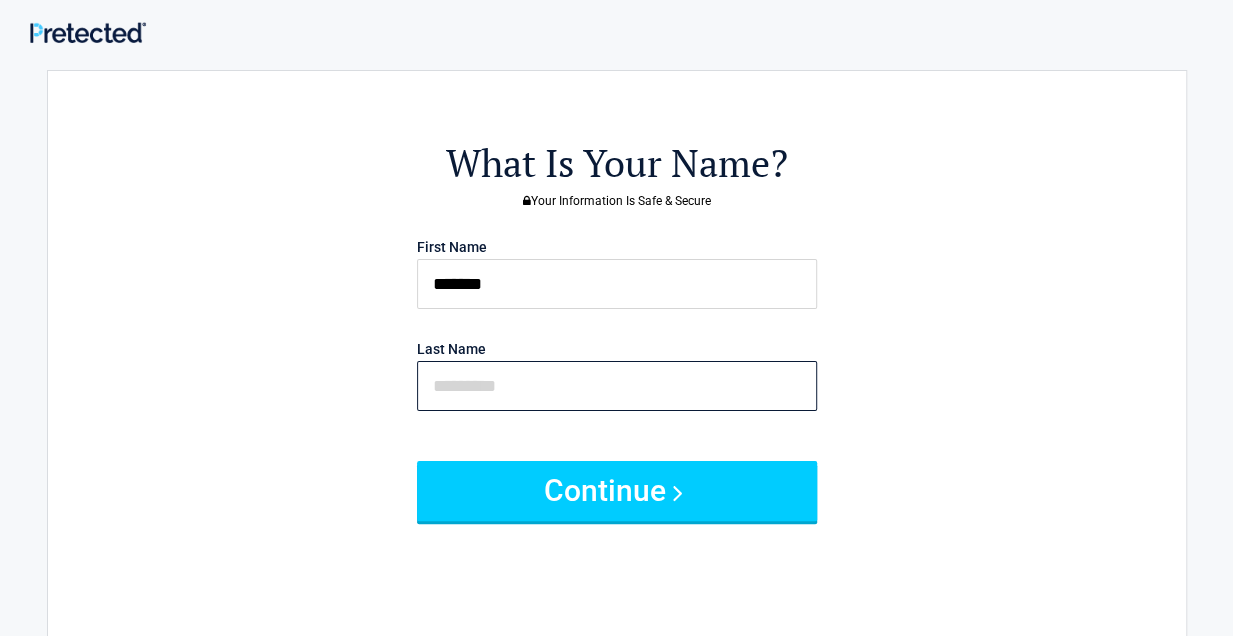 click at bounding box center [617, 386] 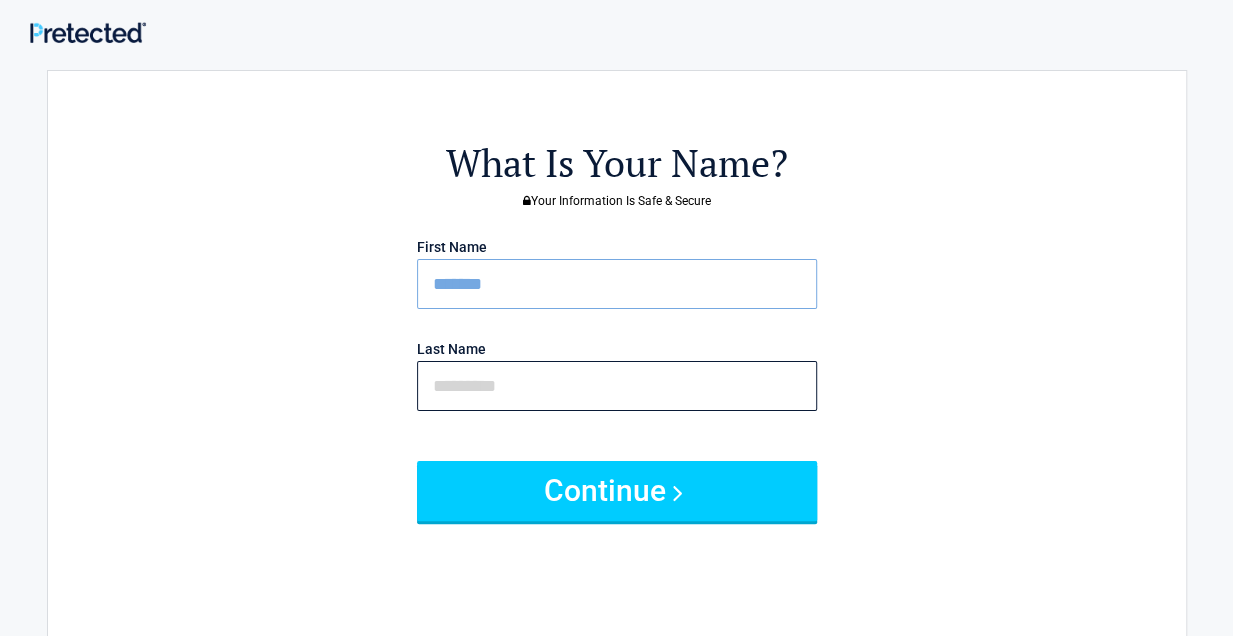 type on "*****" 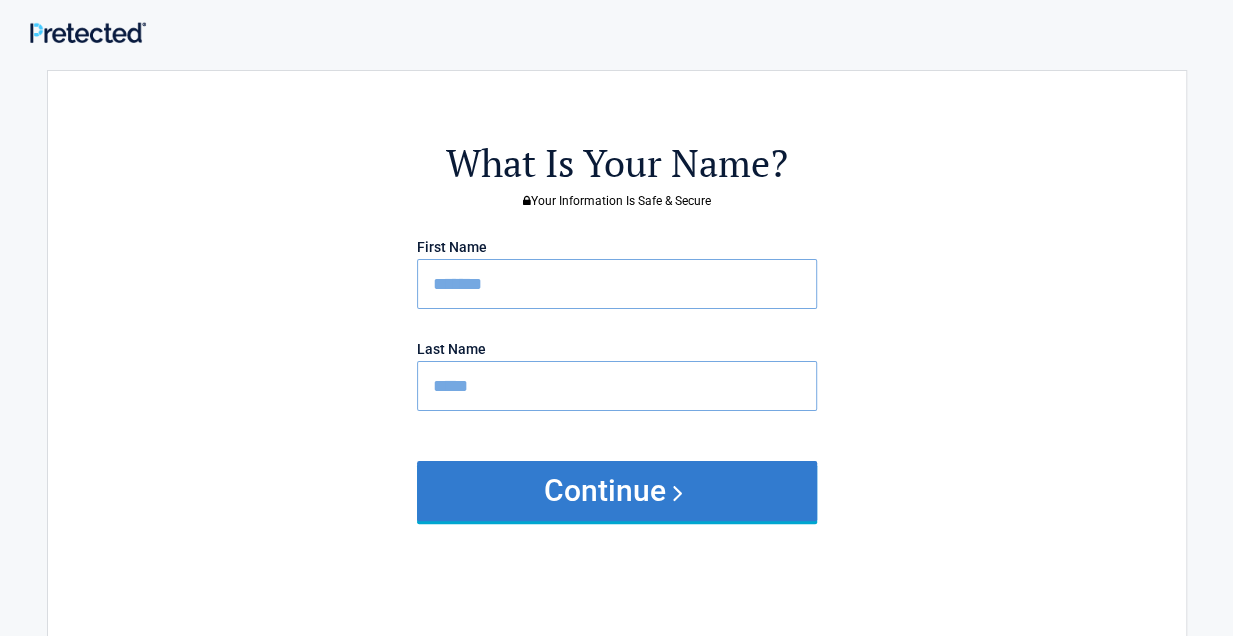 click on "Continue" at bounding box center (617, 491) 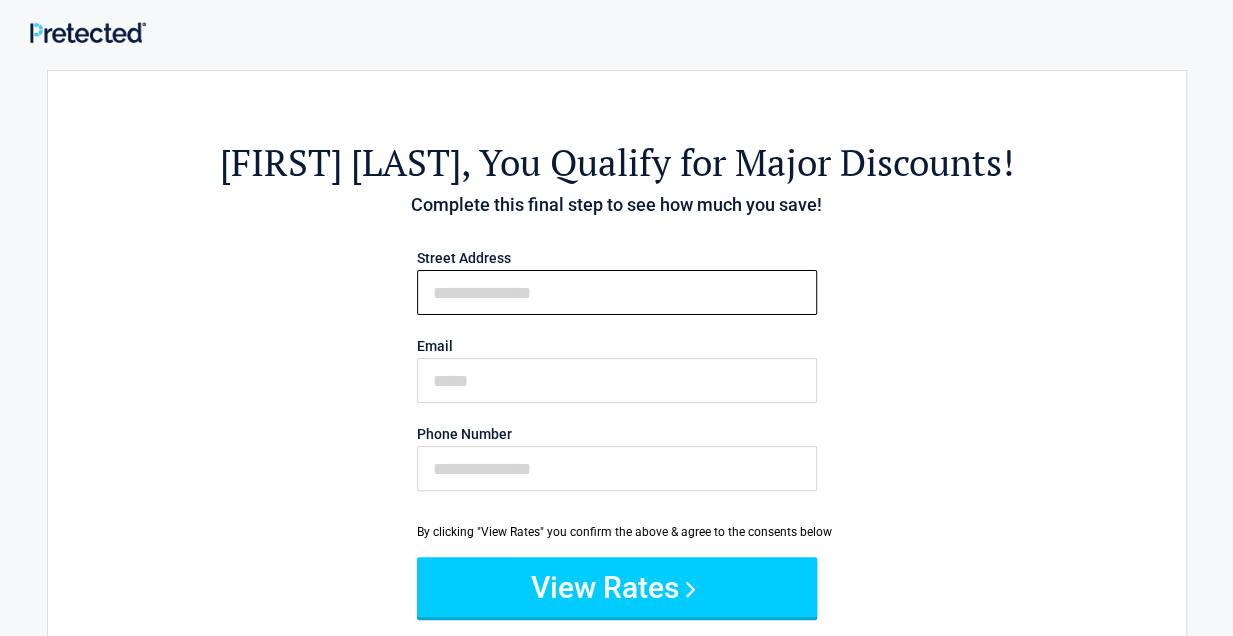 click on "First Name" at bounding box center [617, 292] 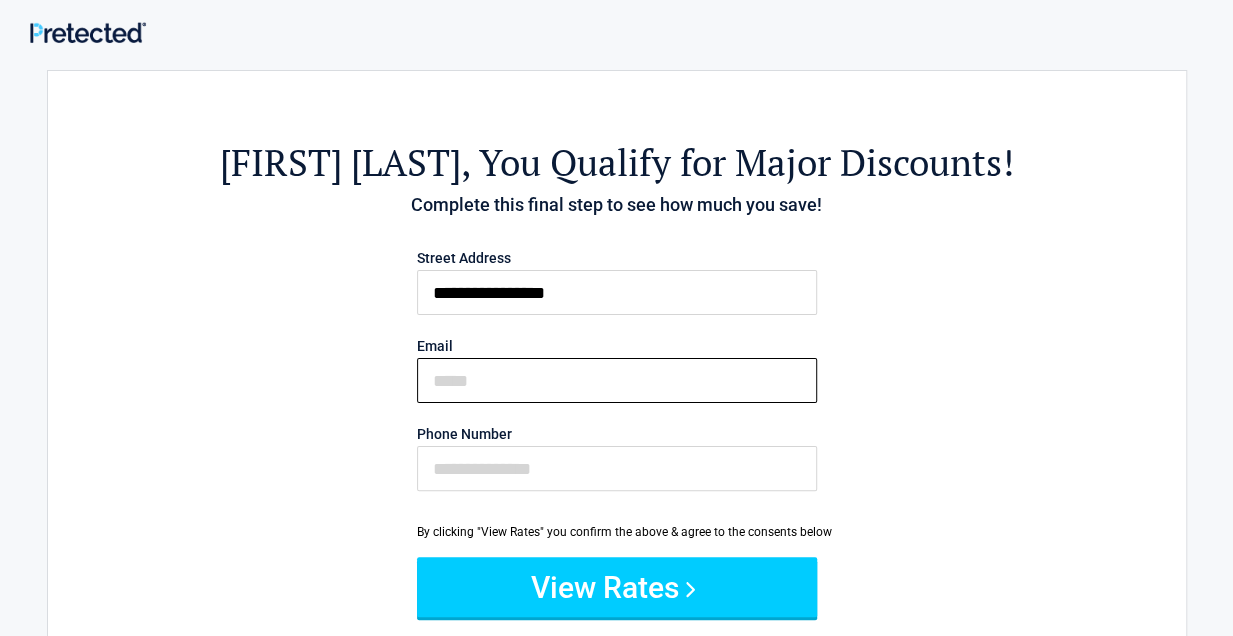 type on "**********" 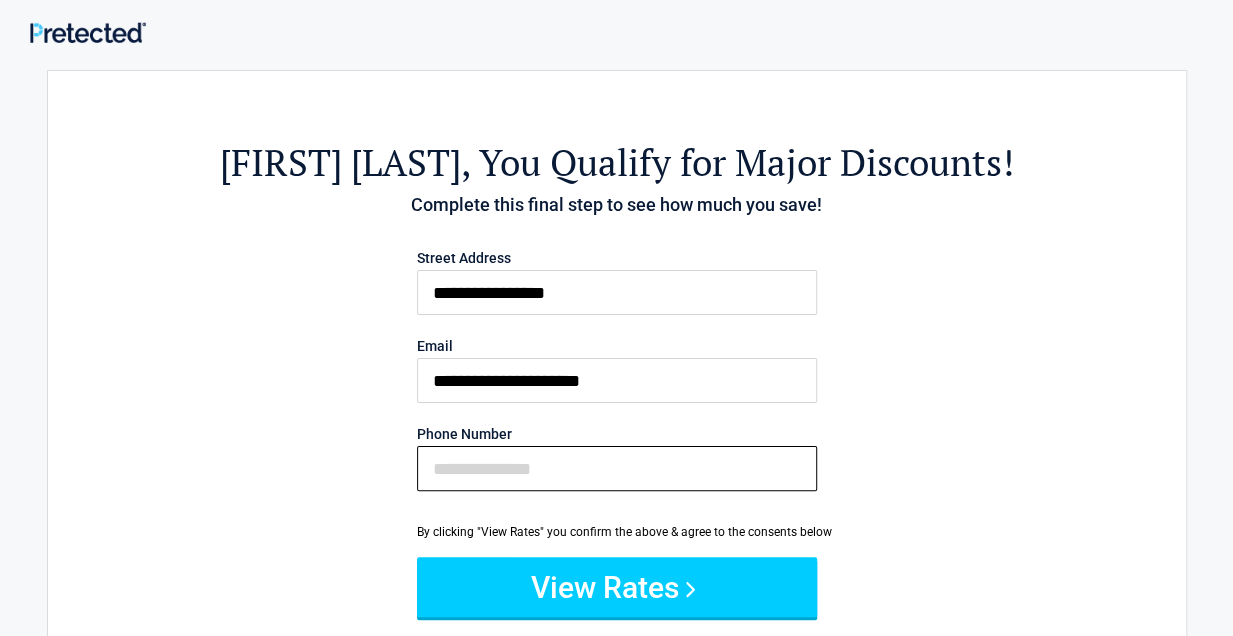 type on "**********" 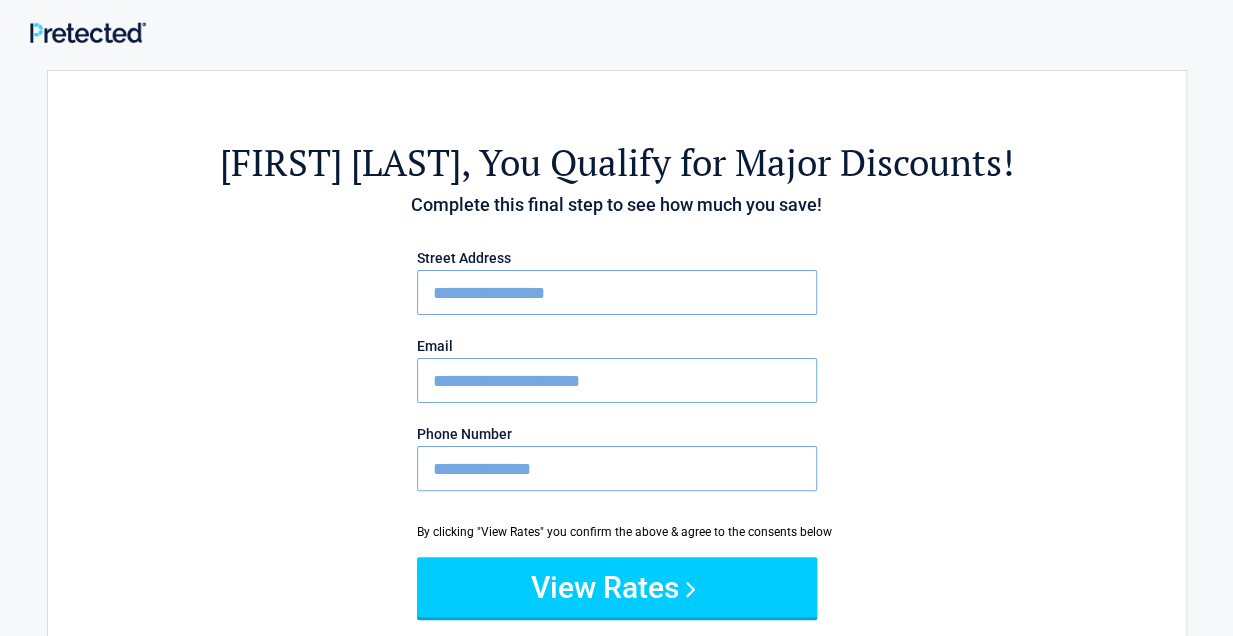 type on "**********" 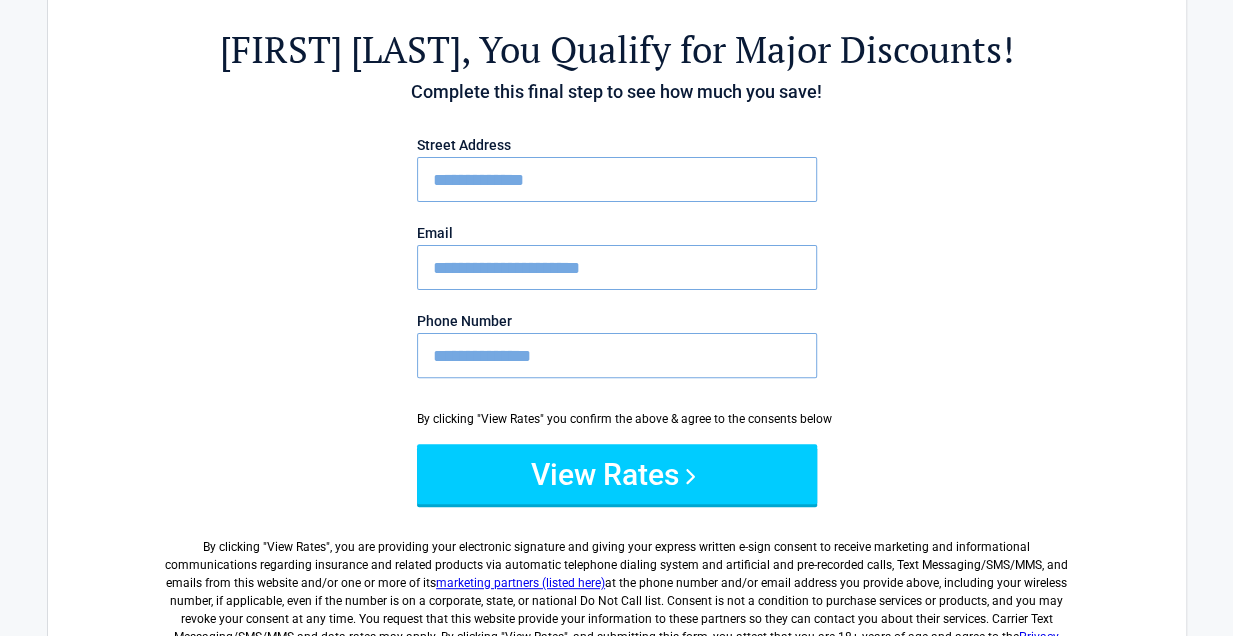 scroll, scrollTop: 114, scrollLeft: 0, axis: vertical 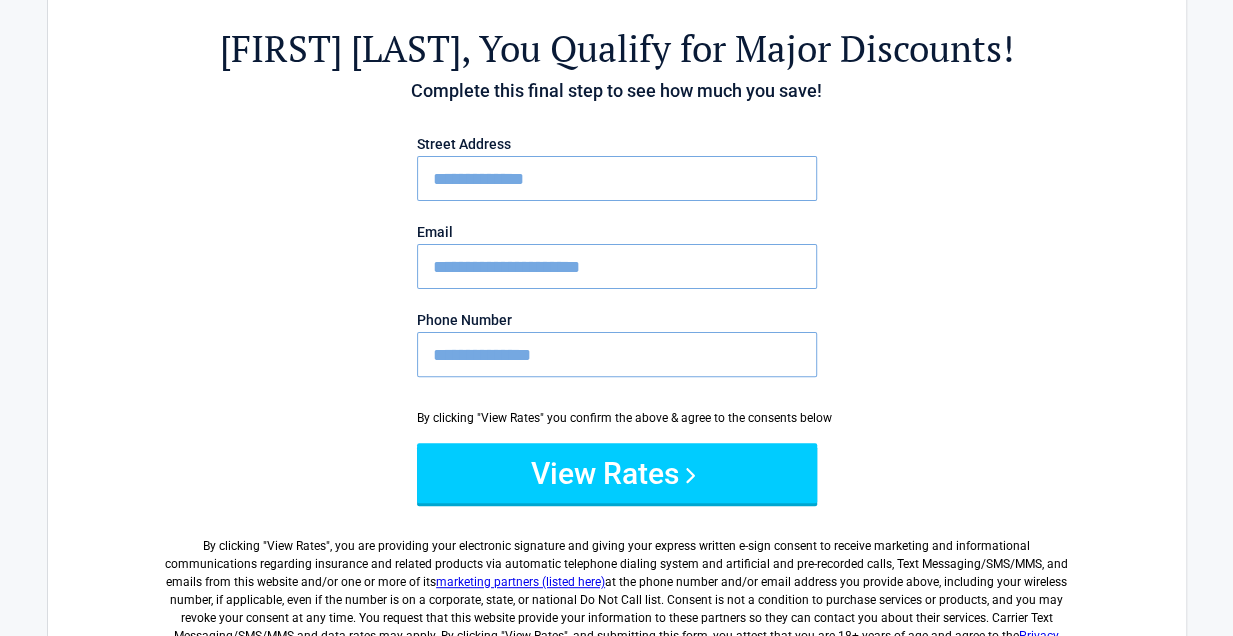 click on "**********" at bounding box center [617, 354] 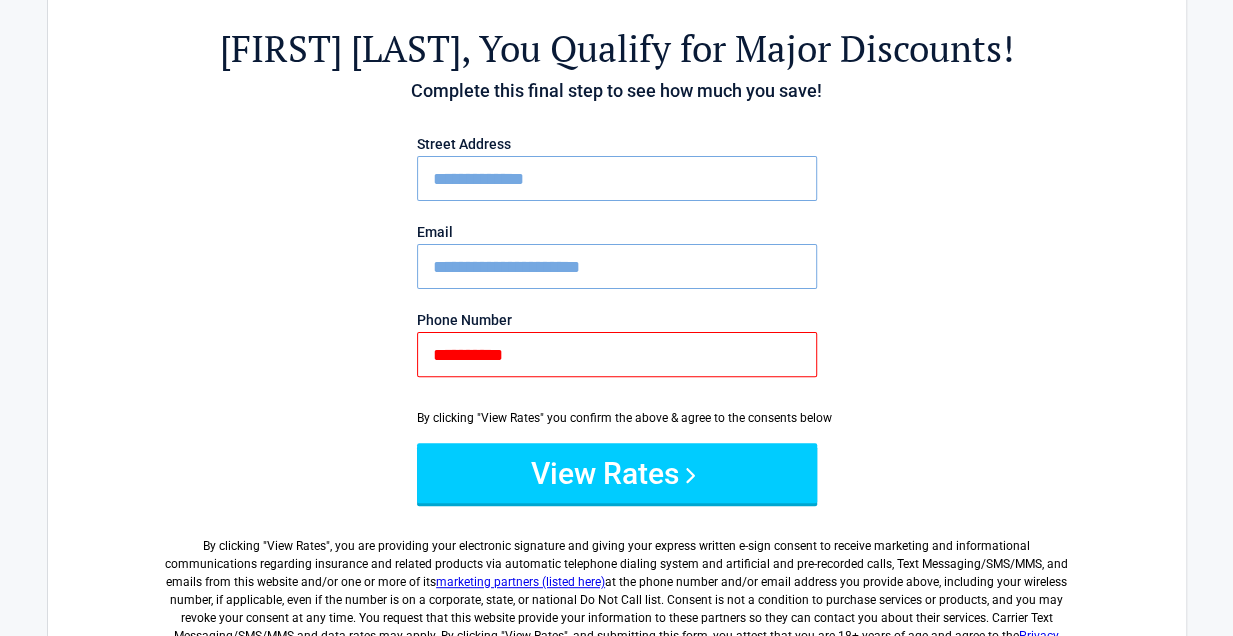 type on "**********" 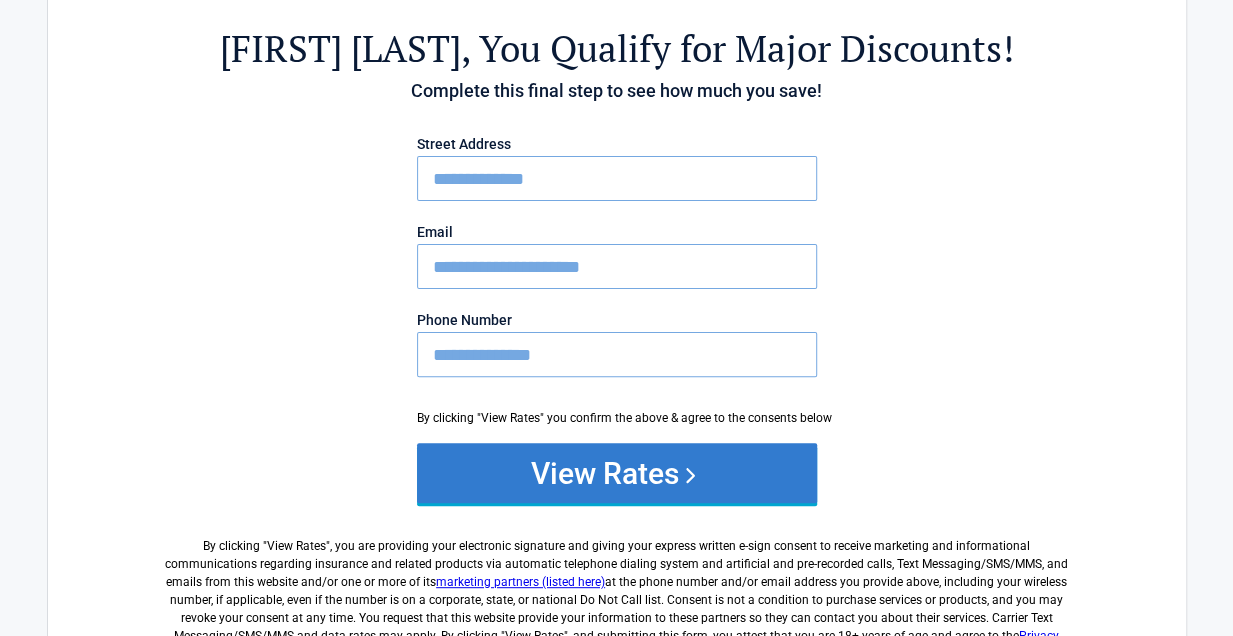 click on "View Rates" at bounding box center [617, 473] 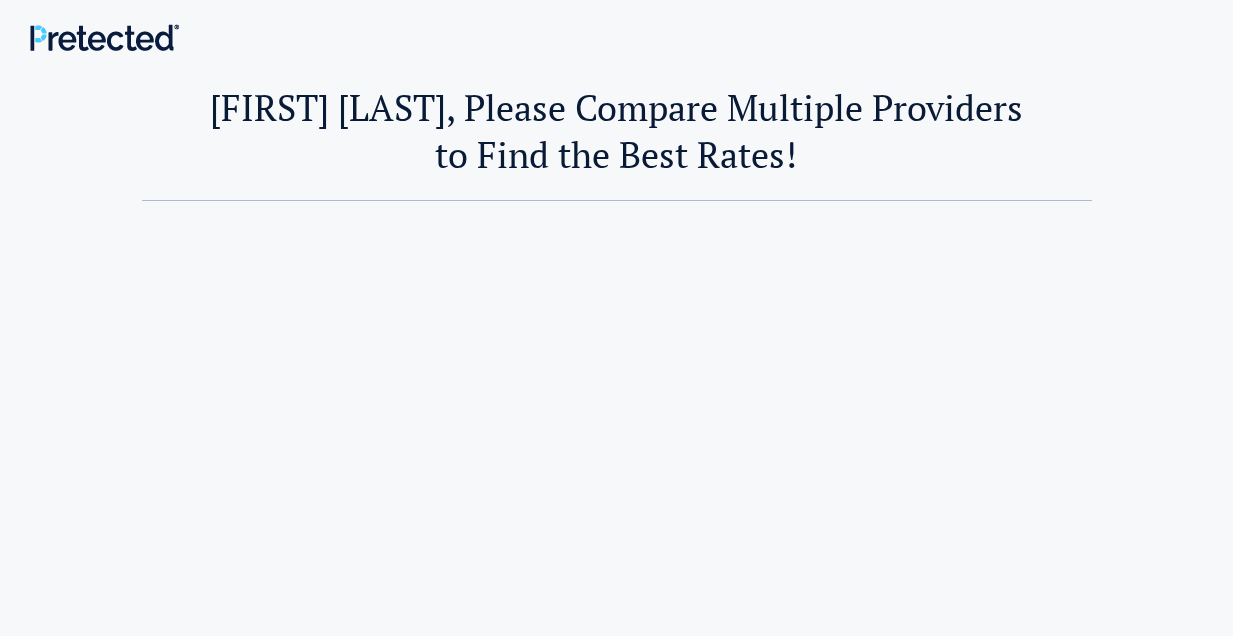 scroll, scrollTop: 0, scrollLeft: 0, axis: both 